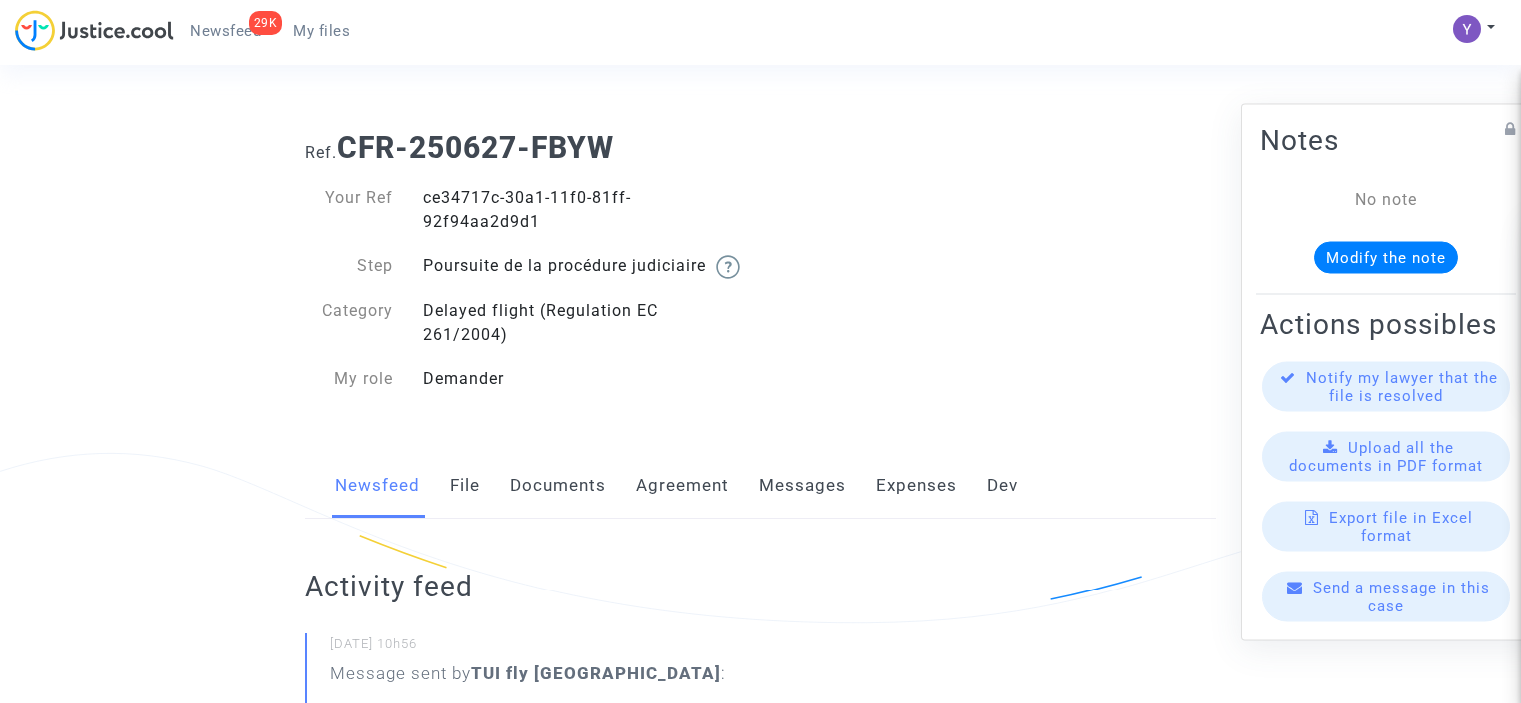 scroll, scrollTop: 372, scrollLeft: 0, axis: vertical 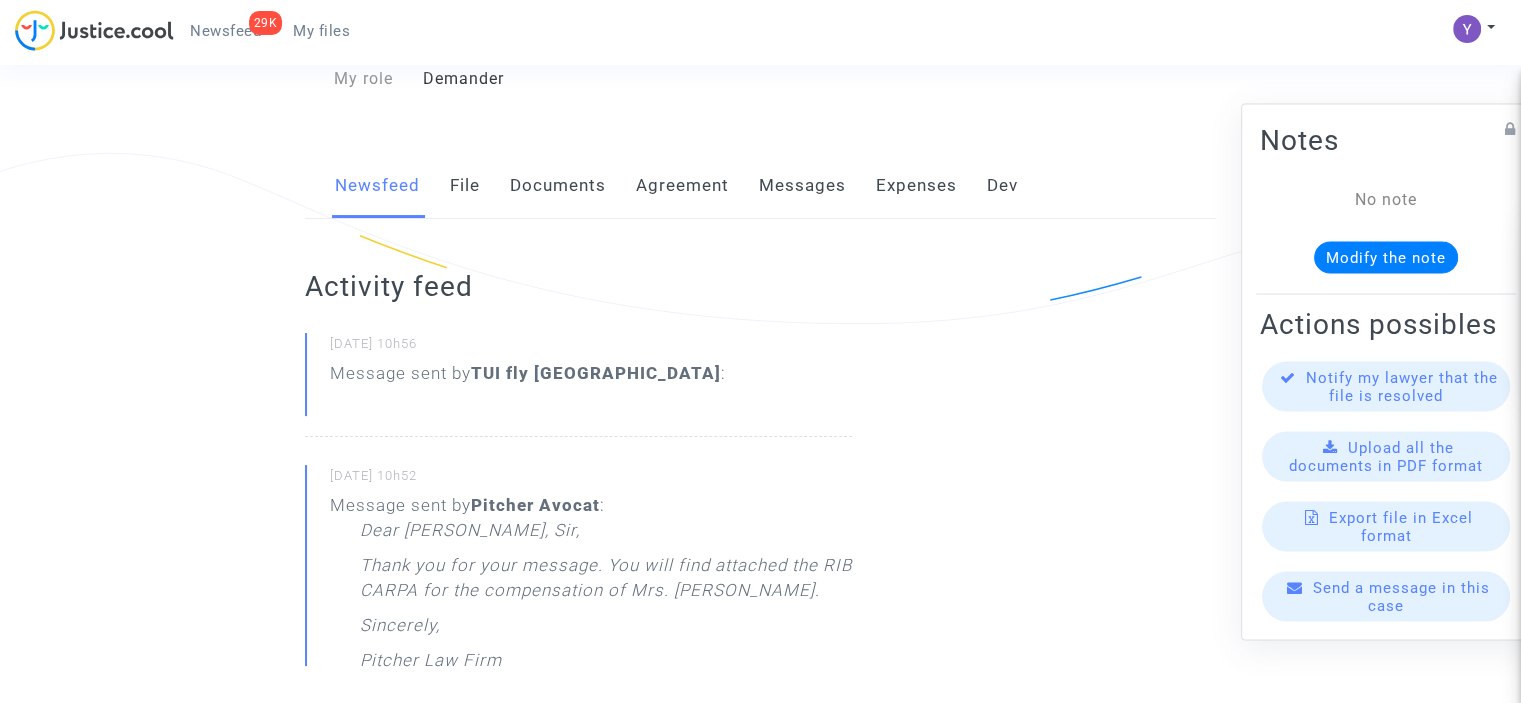 click on "Messages" 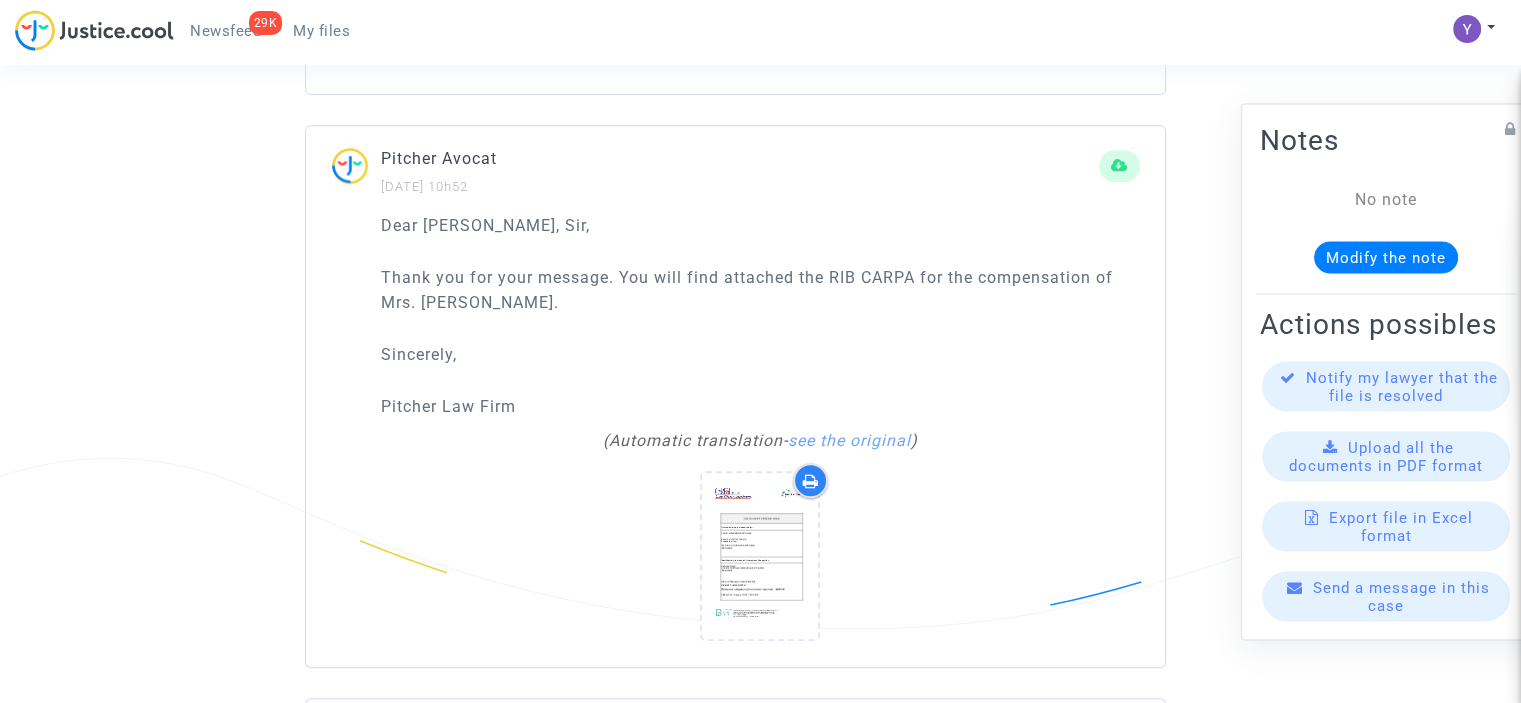 scroll, scrollTop: 944, scrollLeft: 0, axis: vertical 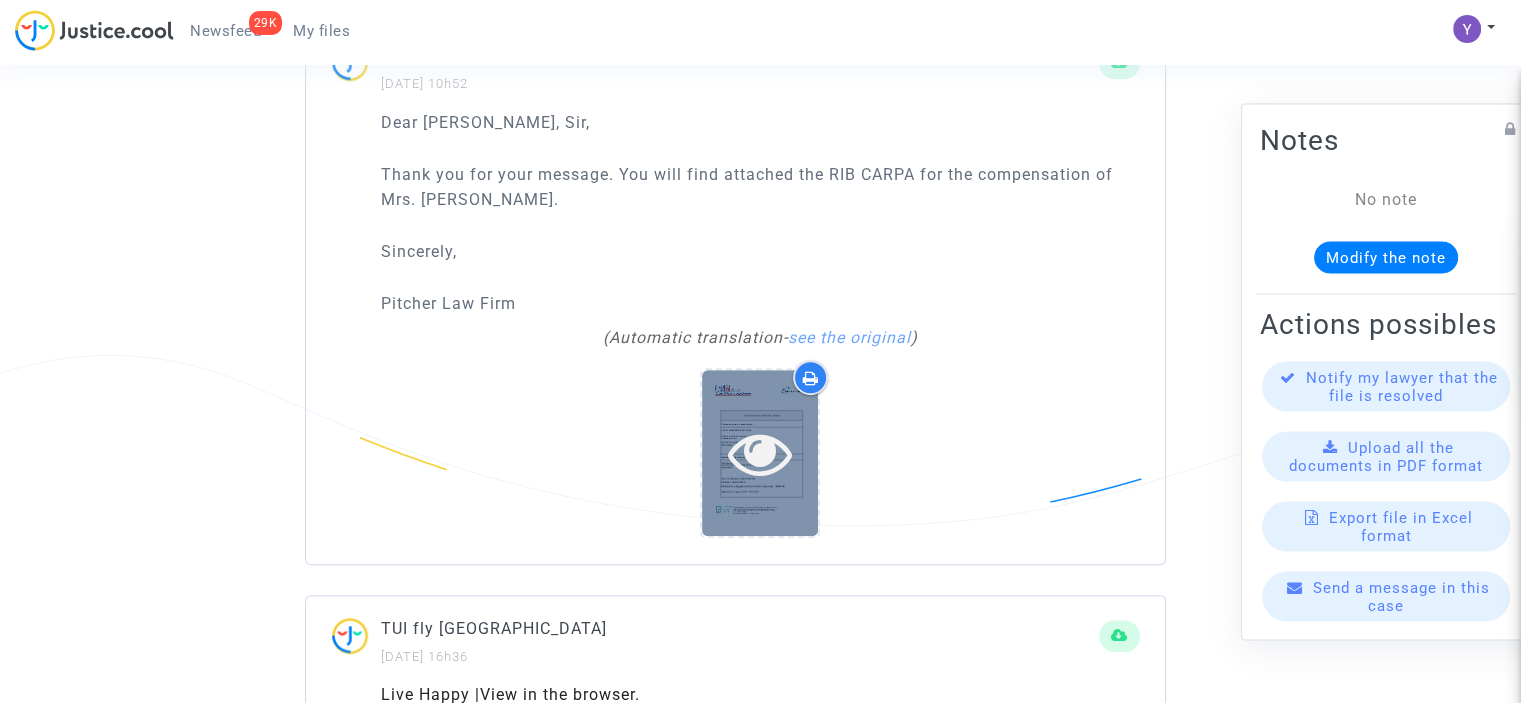 click at bounding box center [760, 452] 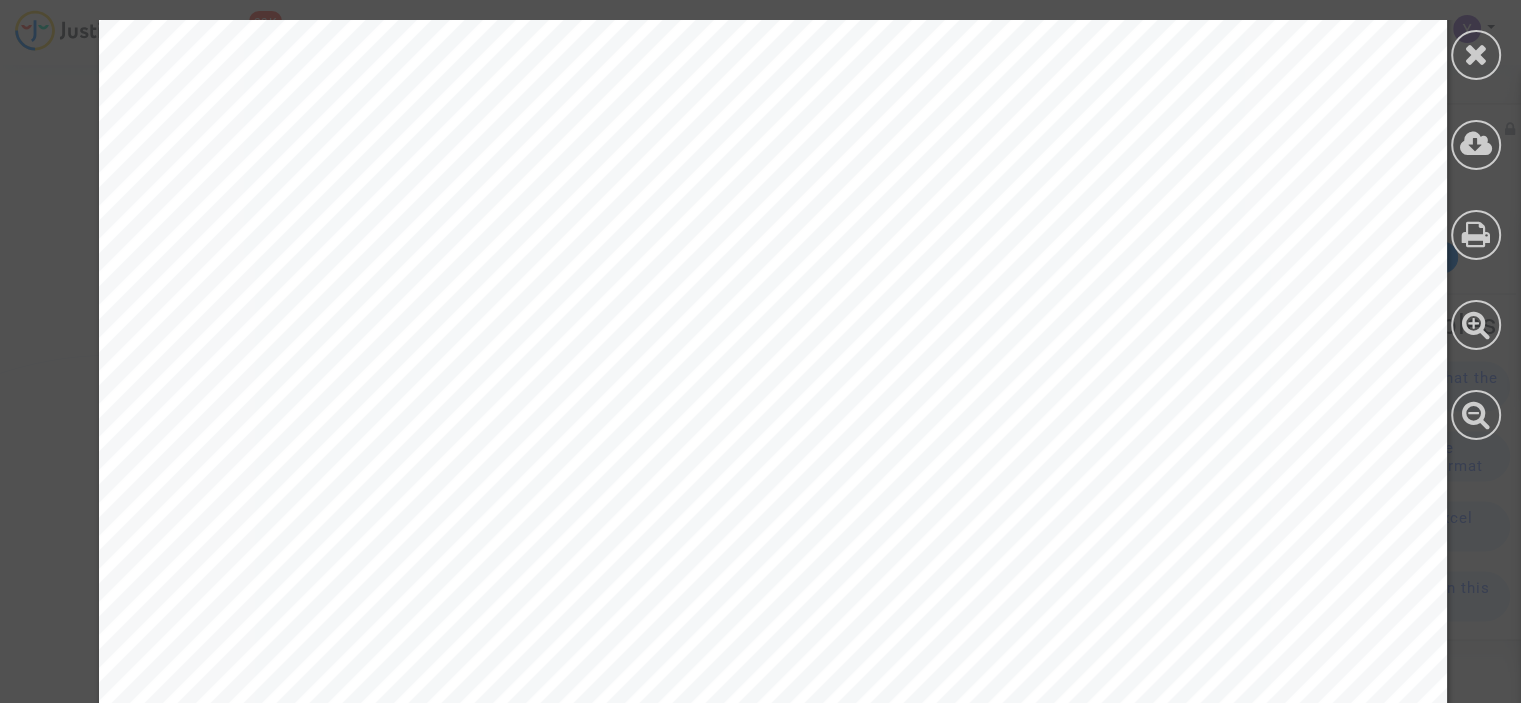 scroll, scrollTop: 1250, scrollLeft: 0, axis: vertical 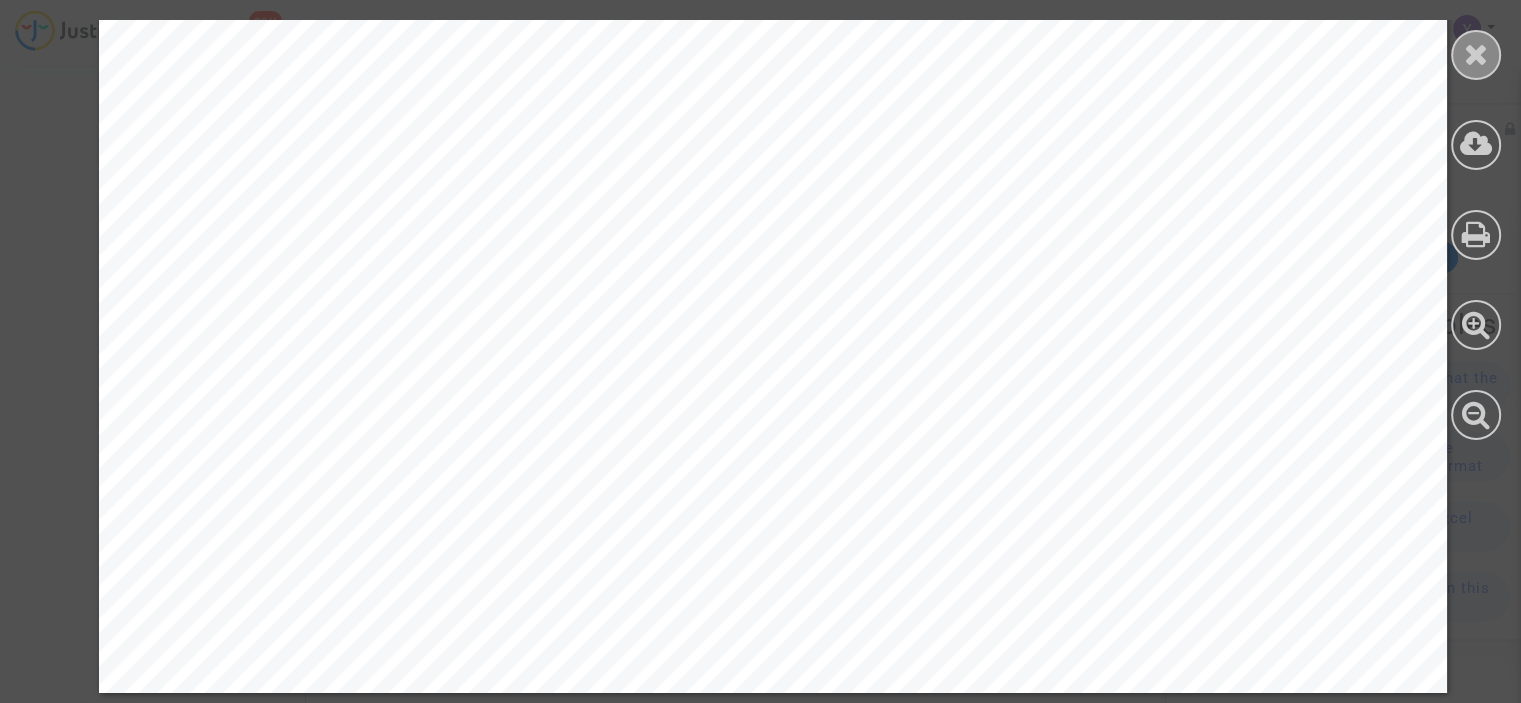click at bounding box center [1476, 54] 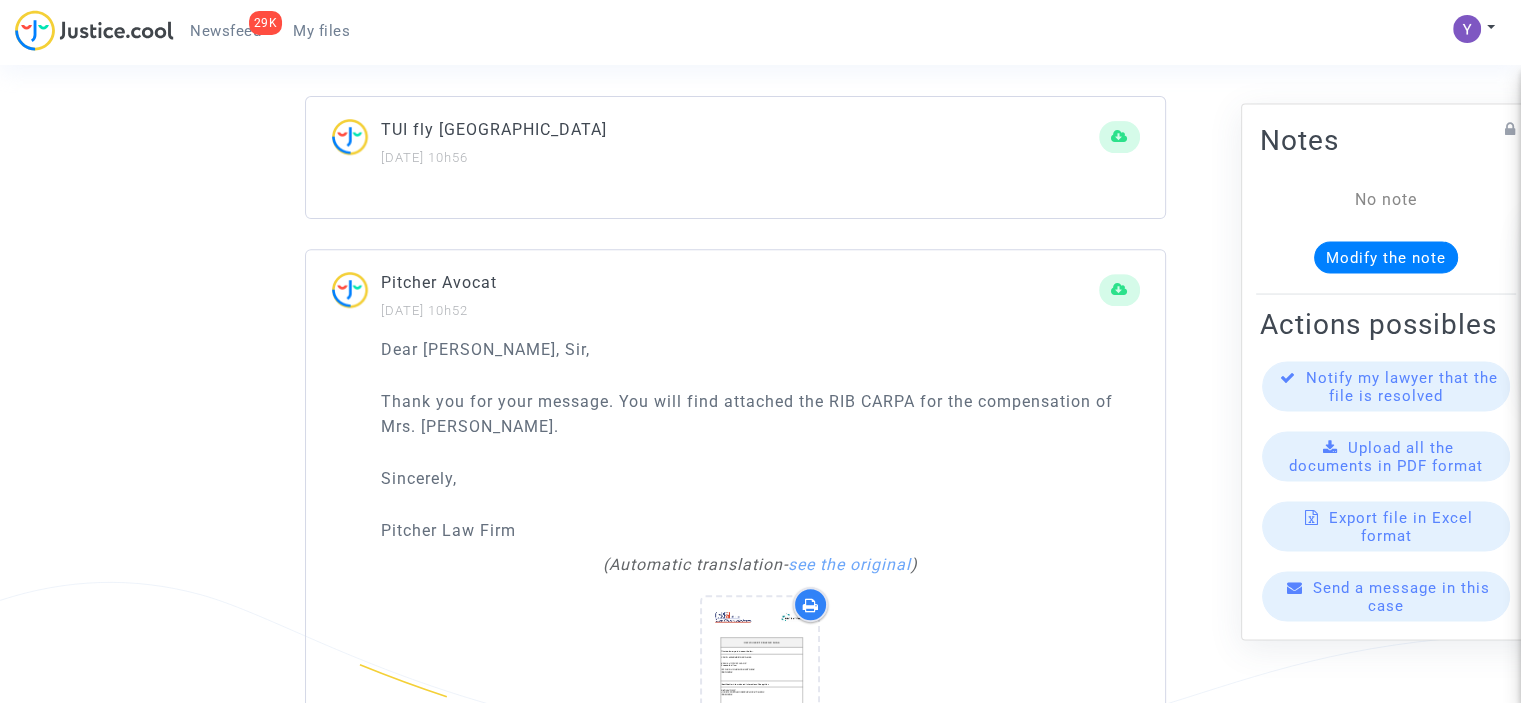 scroll, scrollTop: 644, scrollLeft: 0, axis: vertical 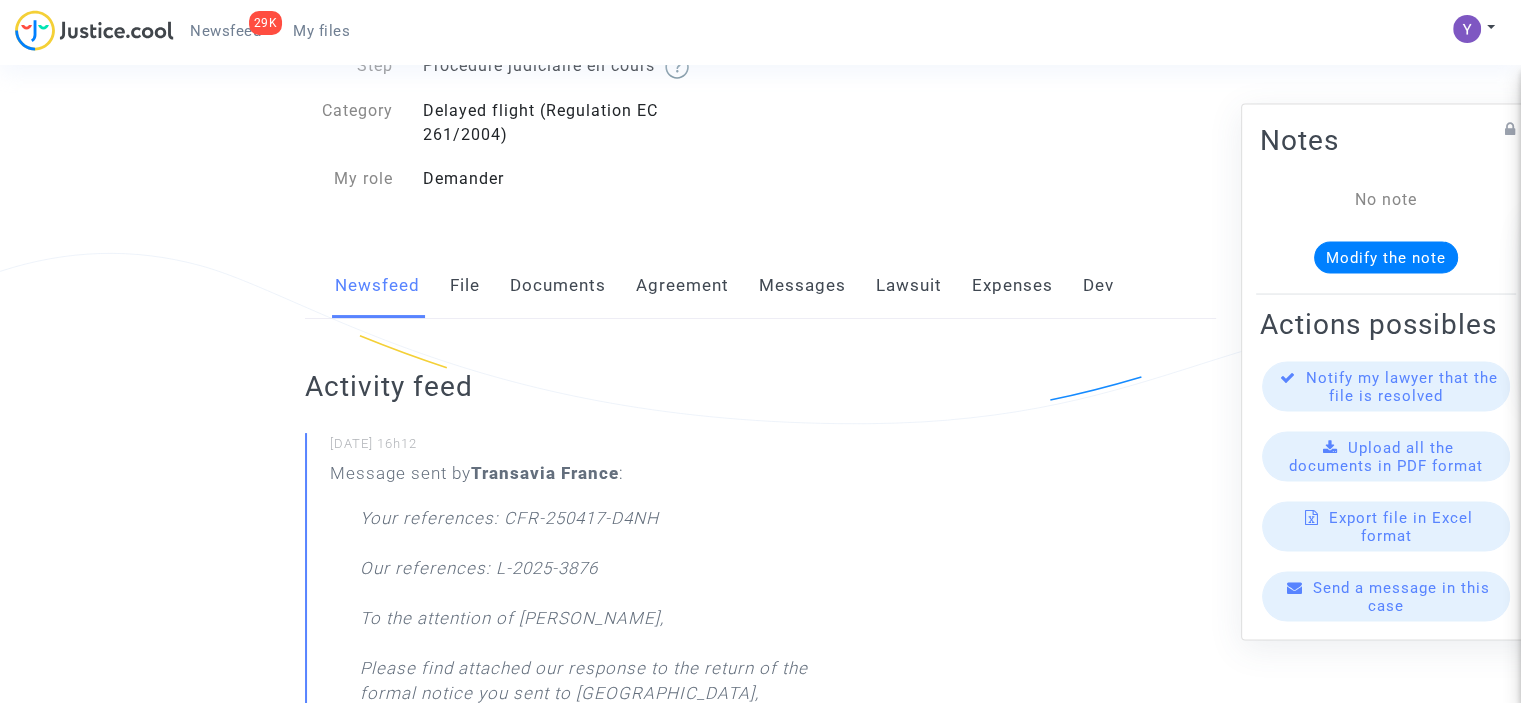 click on "Messages" 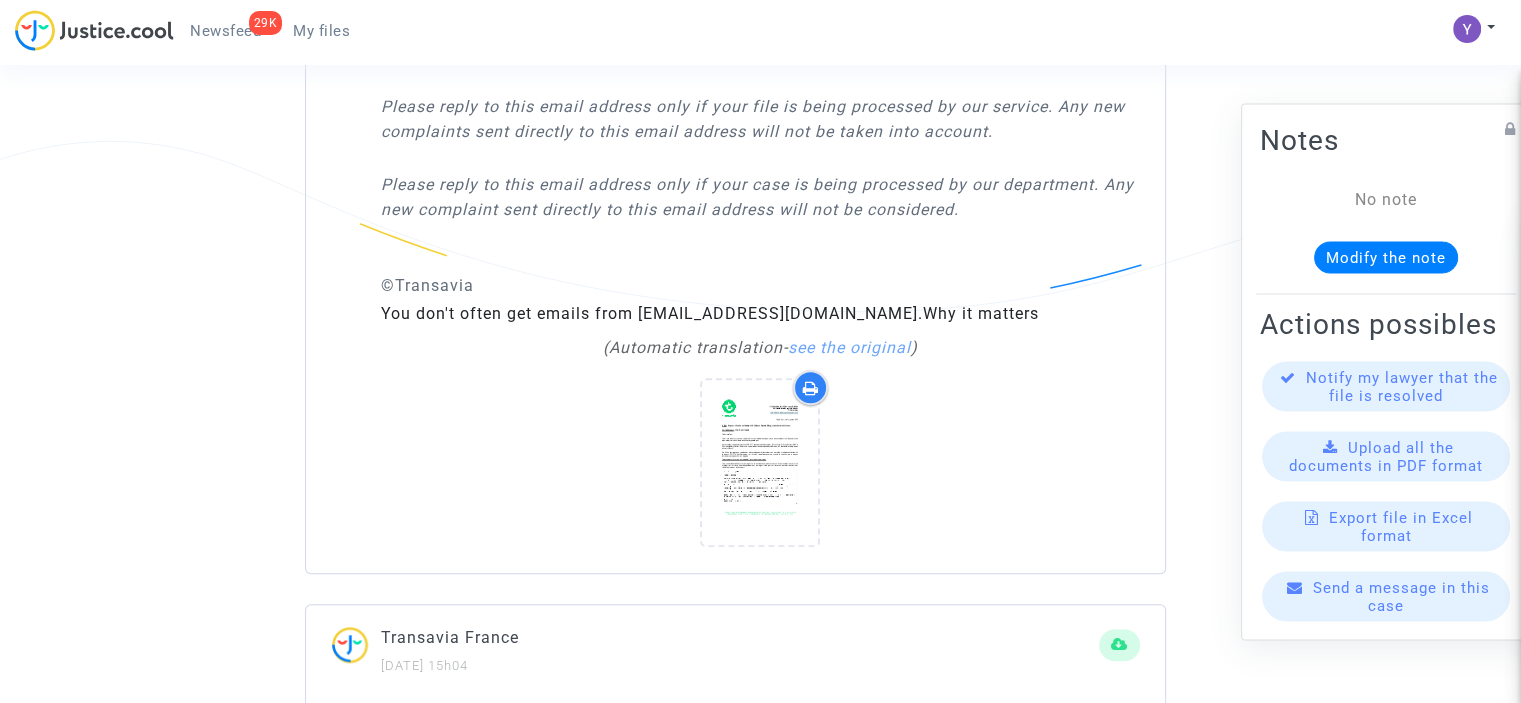 scroll, scrollTop: 1300, scrollLeft: 0, axis: vertical 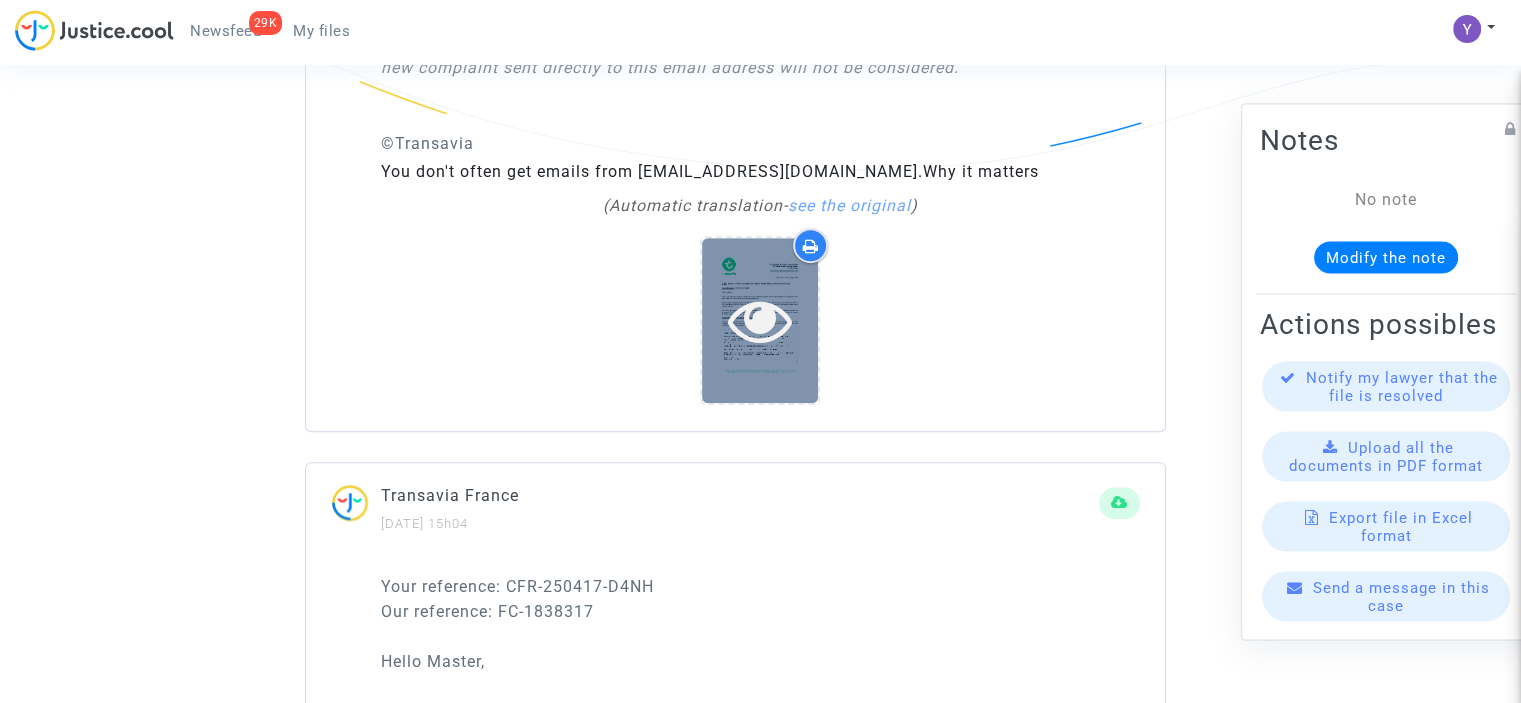 click at bounding box center [760, 320] 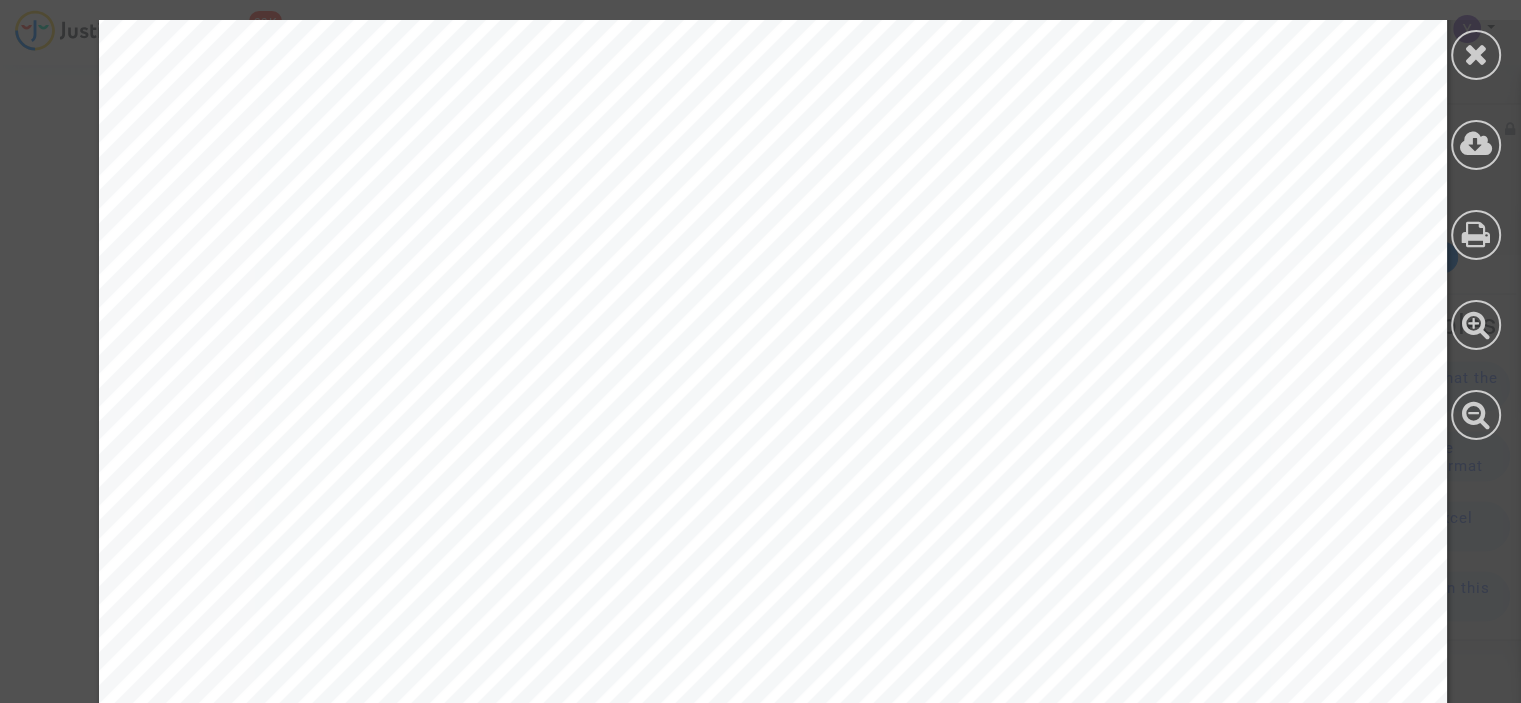 scroll, scrollTop: 600, scrollLeft: 0, axis: vertical 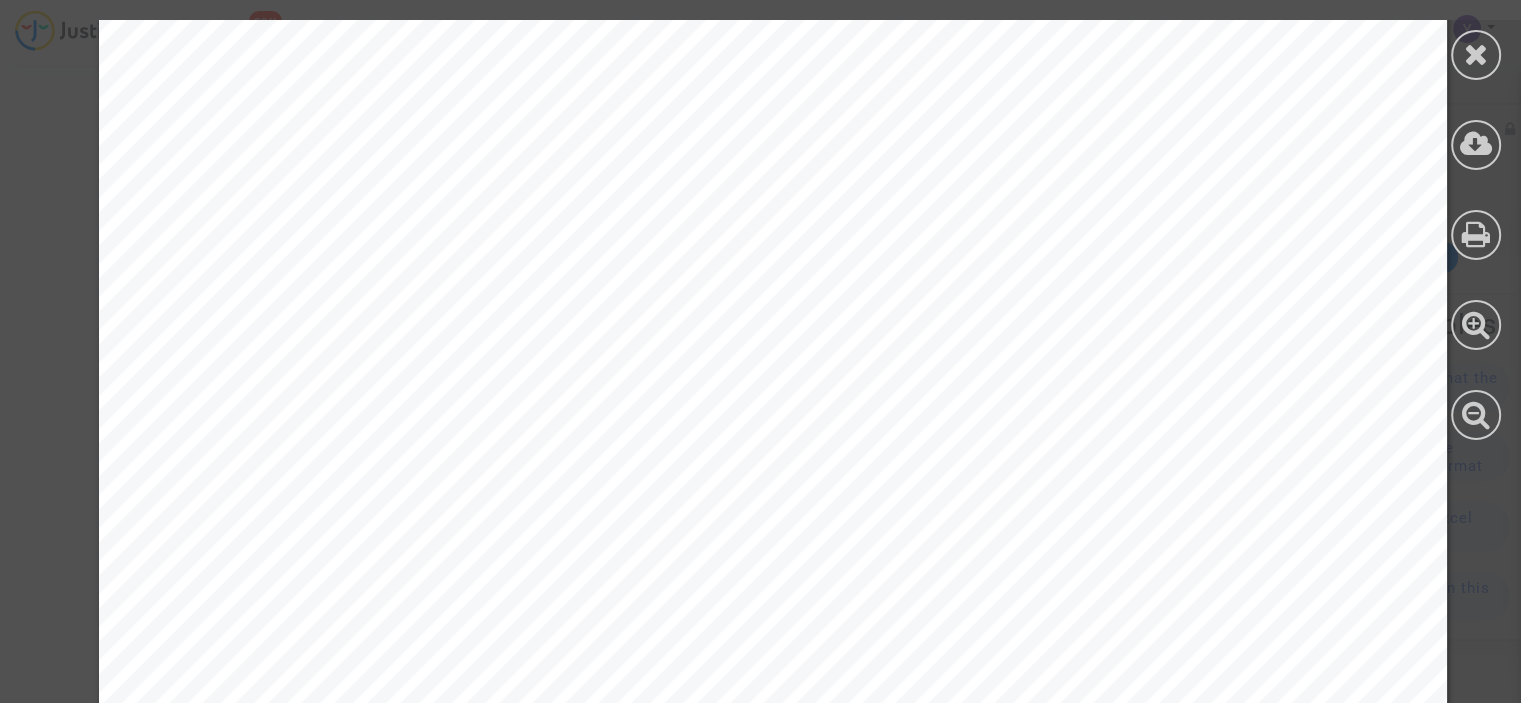 drag, startPoint x: 259, startPoint y: 199, endPoint x: 572, endPoint y: 501, distance: 434.94022 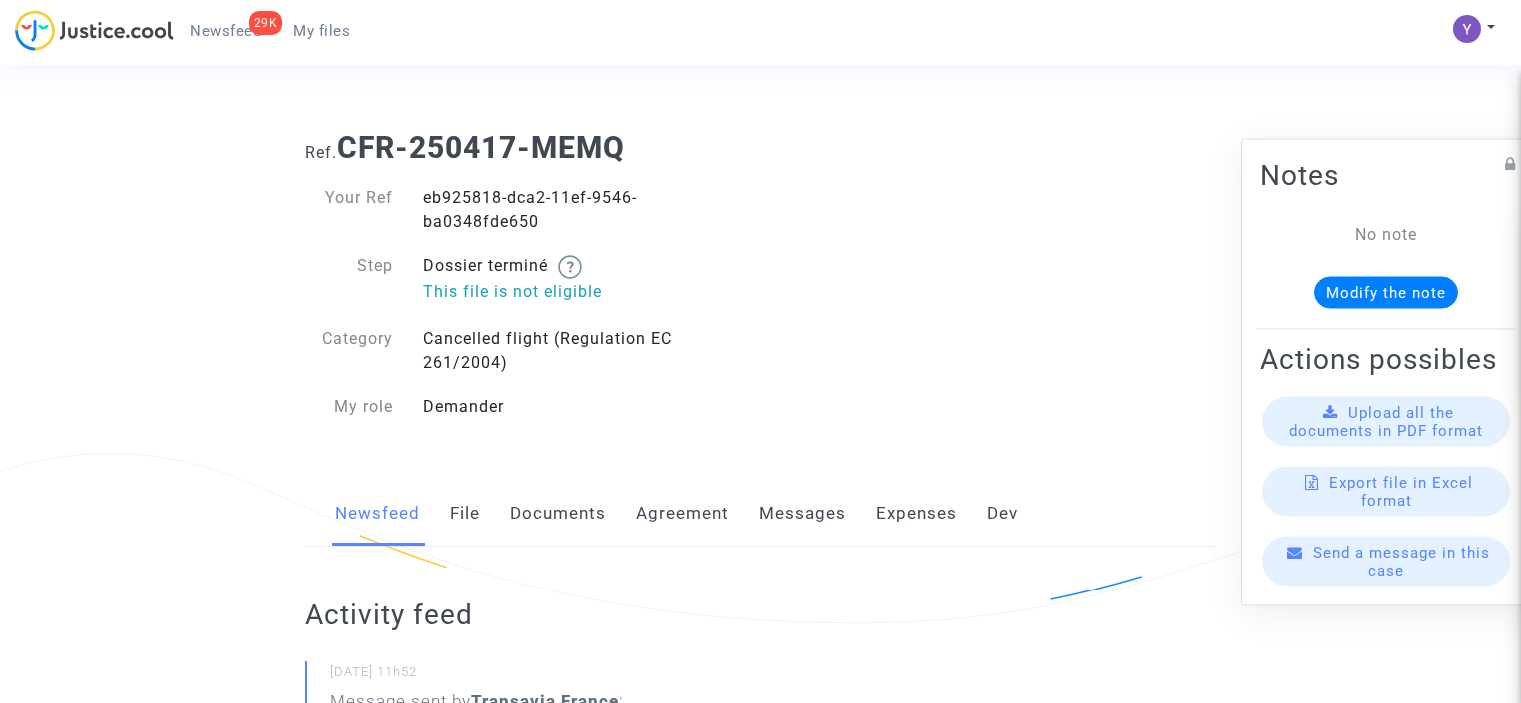 scroll, scrollTop: 0, scrollLeft: 0, axis: both 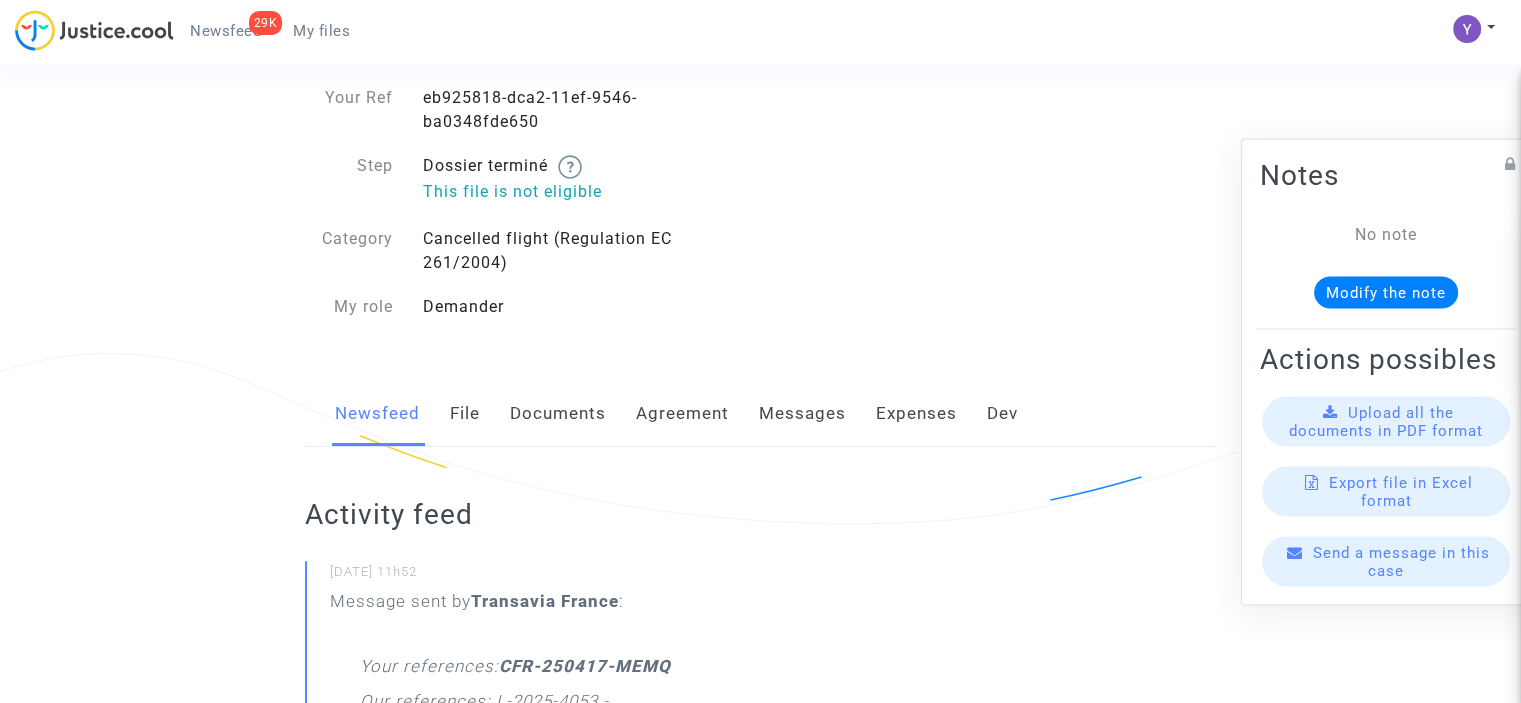 click on "Messages" 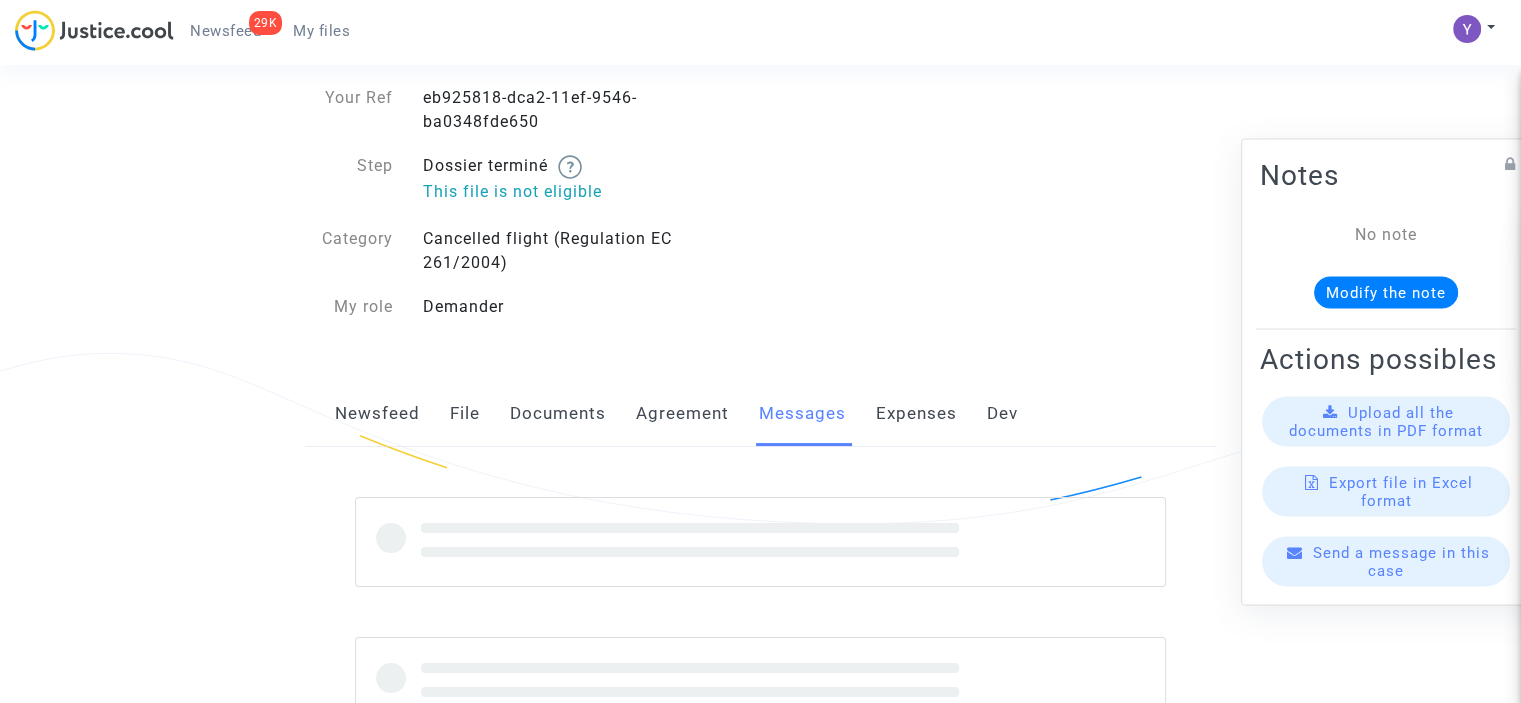 scroll, scrollTop: 0, scrollLeft: 0, axis: both 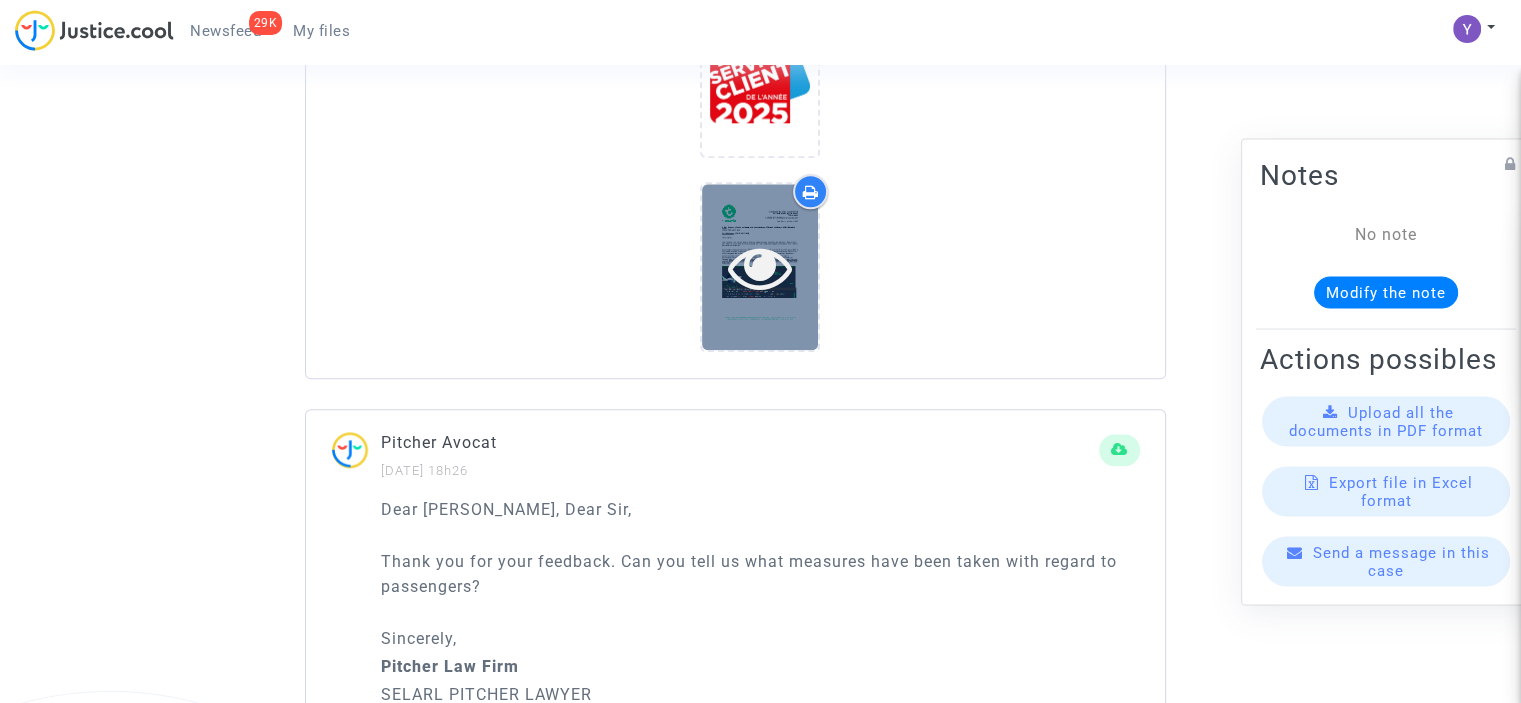 click at bounding box center [760, 267] 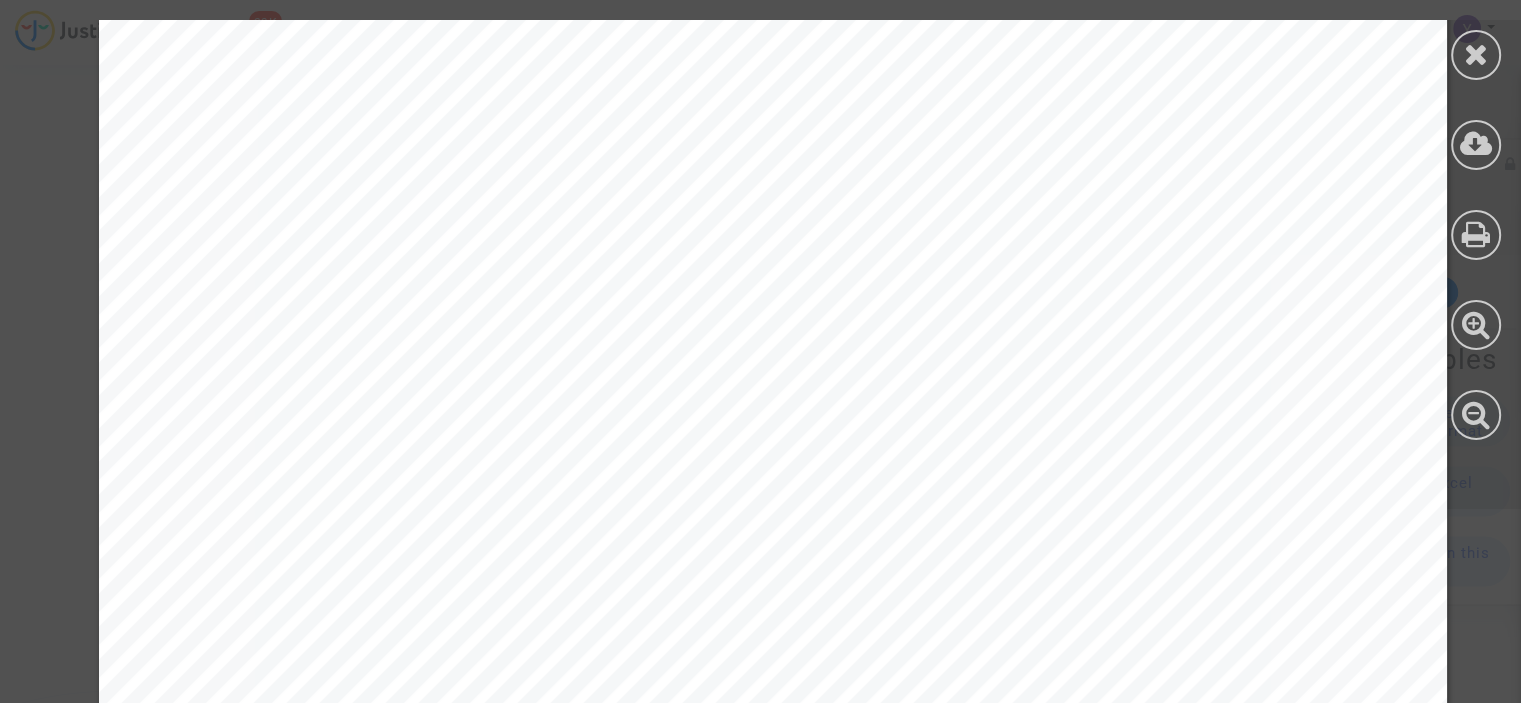 scroll, scrollTop: 400, scrollLeft: 0, axis: vertical 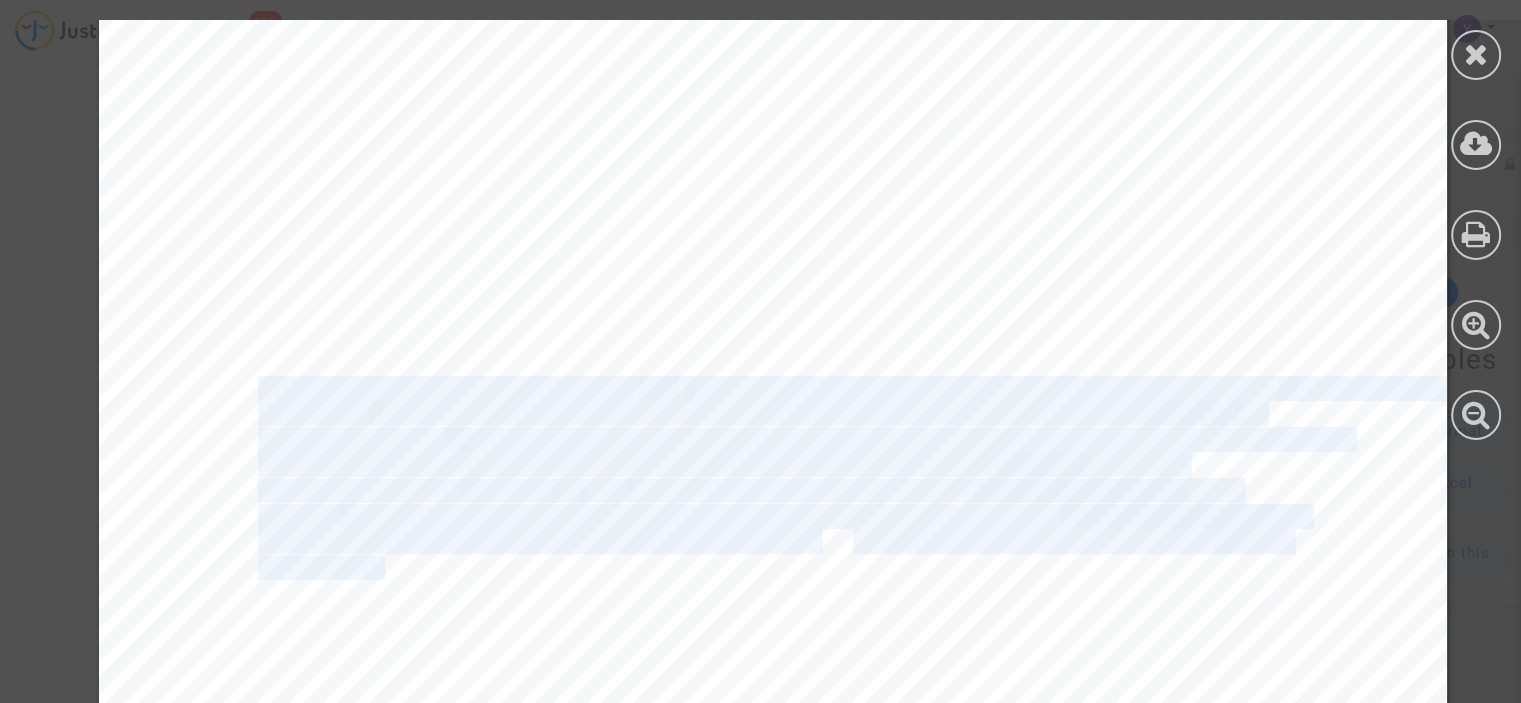 drag, startPoint x: 290, startPoint y: 423, endPoint x: 248, endPoint y: 393, distance: 51.613953 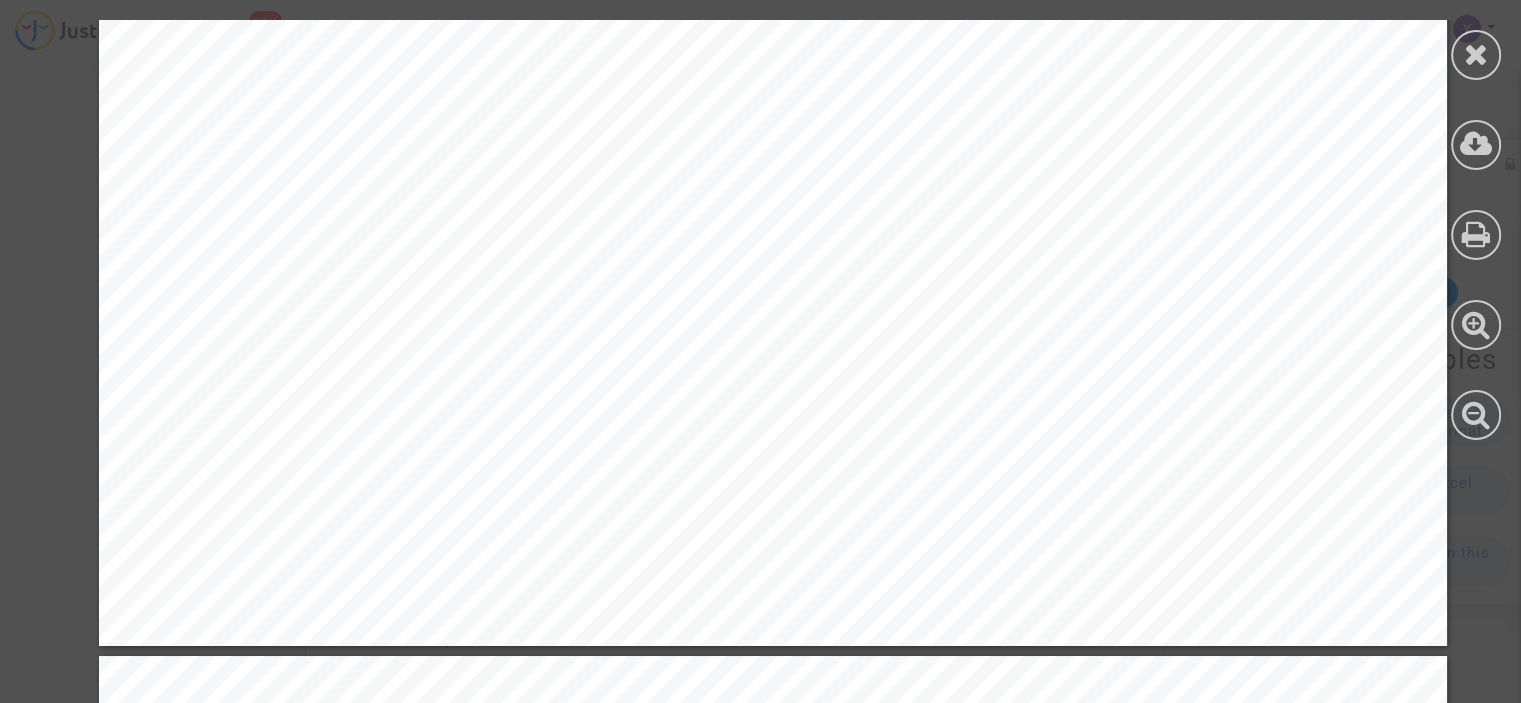 scroll, scrollTop: 2800, scrollLeft: 0, axis: vertical 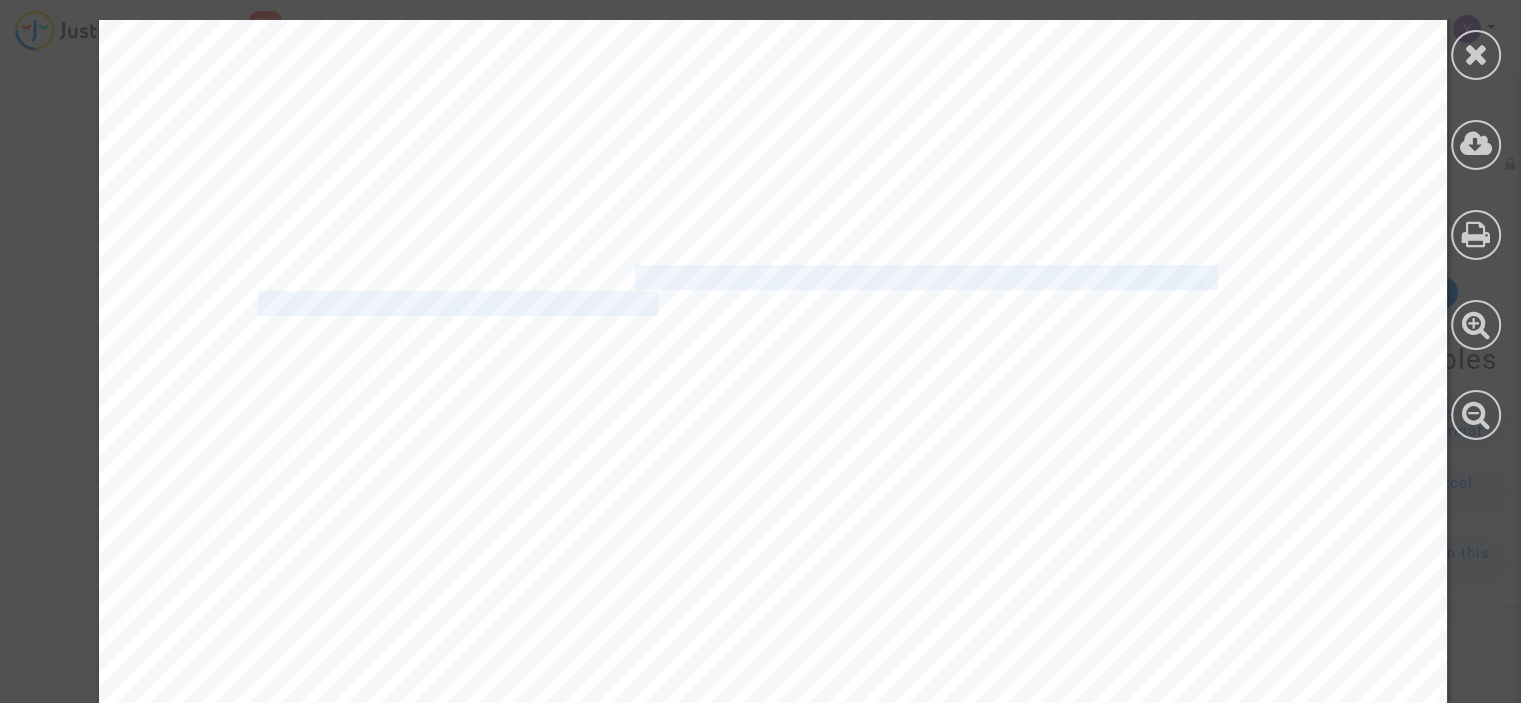 drag, startPoint x: 240, startPoint y: 189, endPoint x: 576, endPoint y: 278, distance: 347.5874 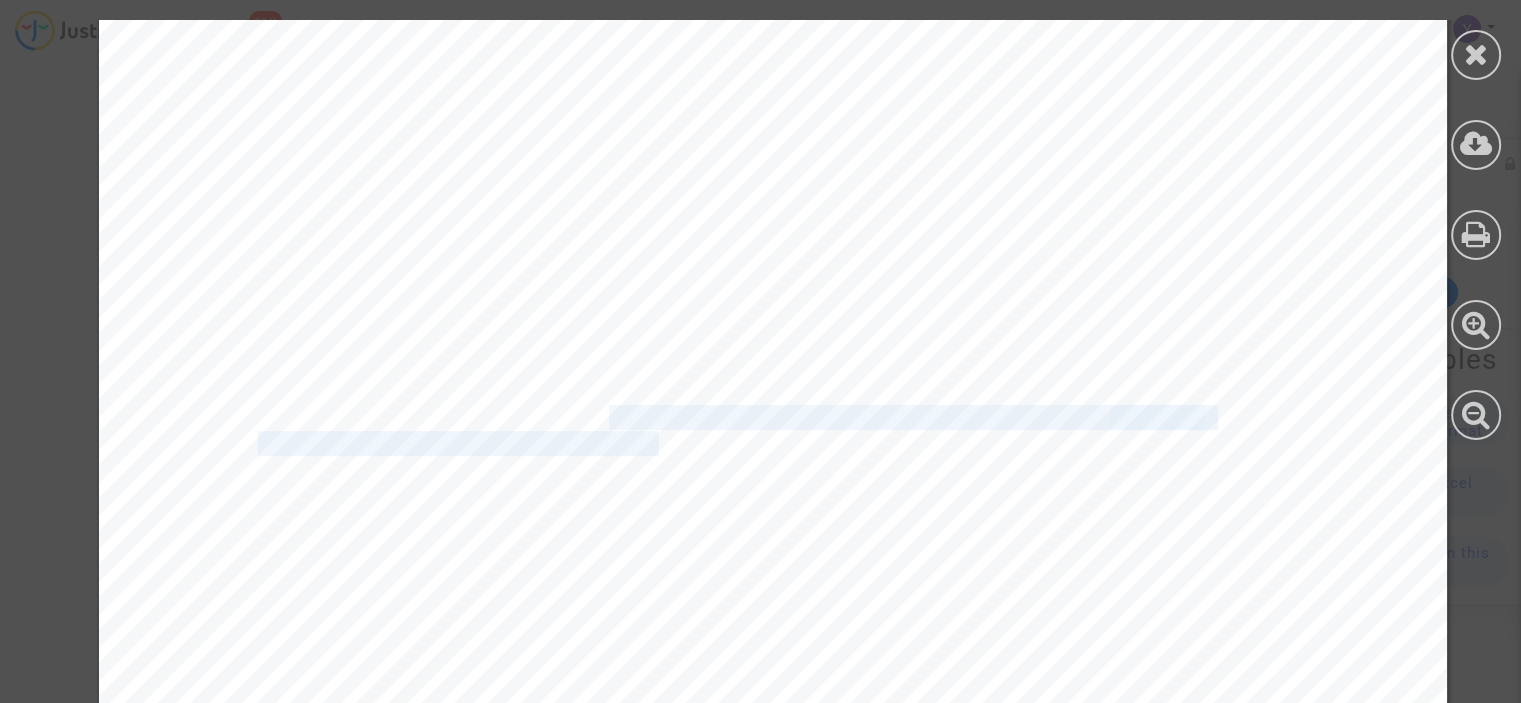 scroll, scrollTop: 2800, scrollLeft: 0, axis: vertical 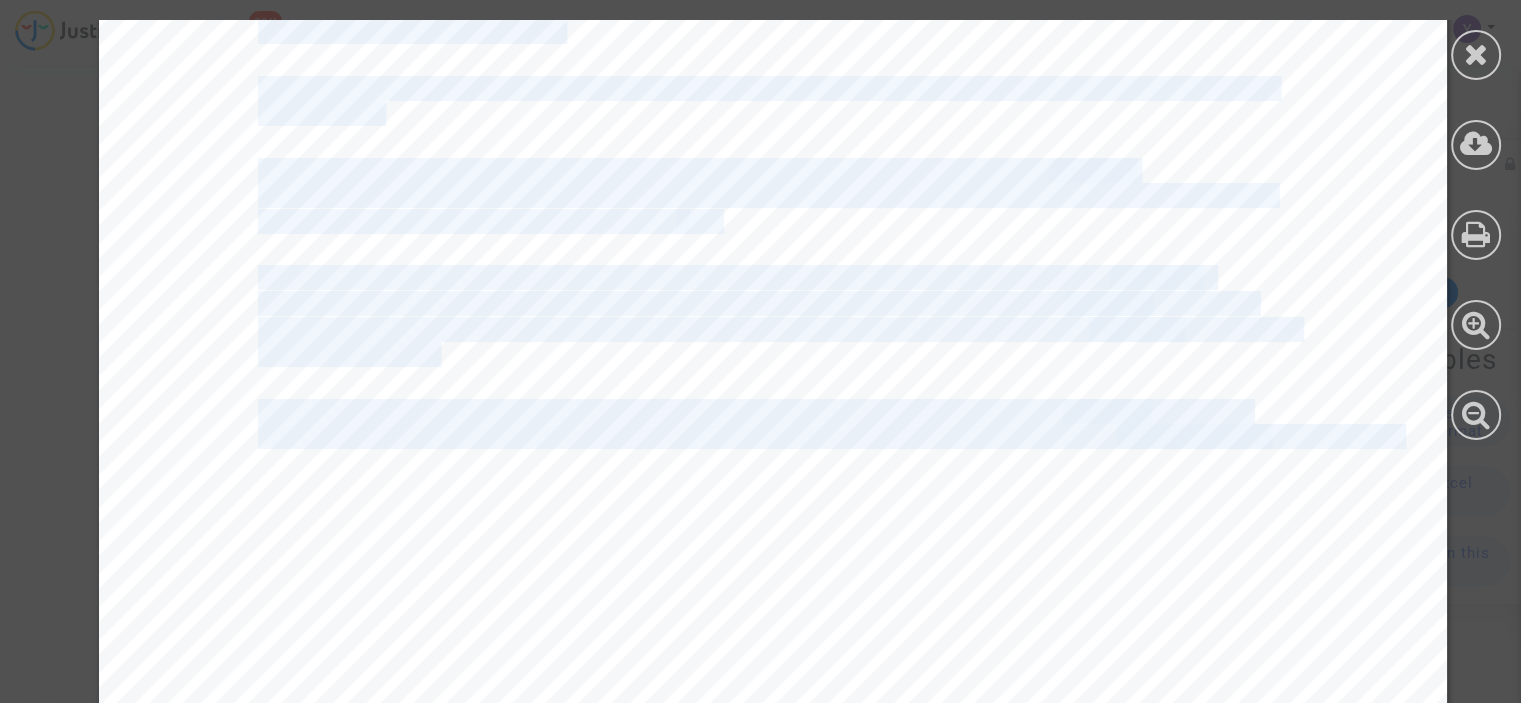 drag, startPoint x: 247, startPoint y: 190, endPoint x: 1255, endPoint y: 443, distance: 1039.2656 